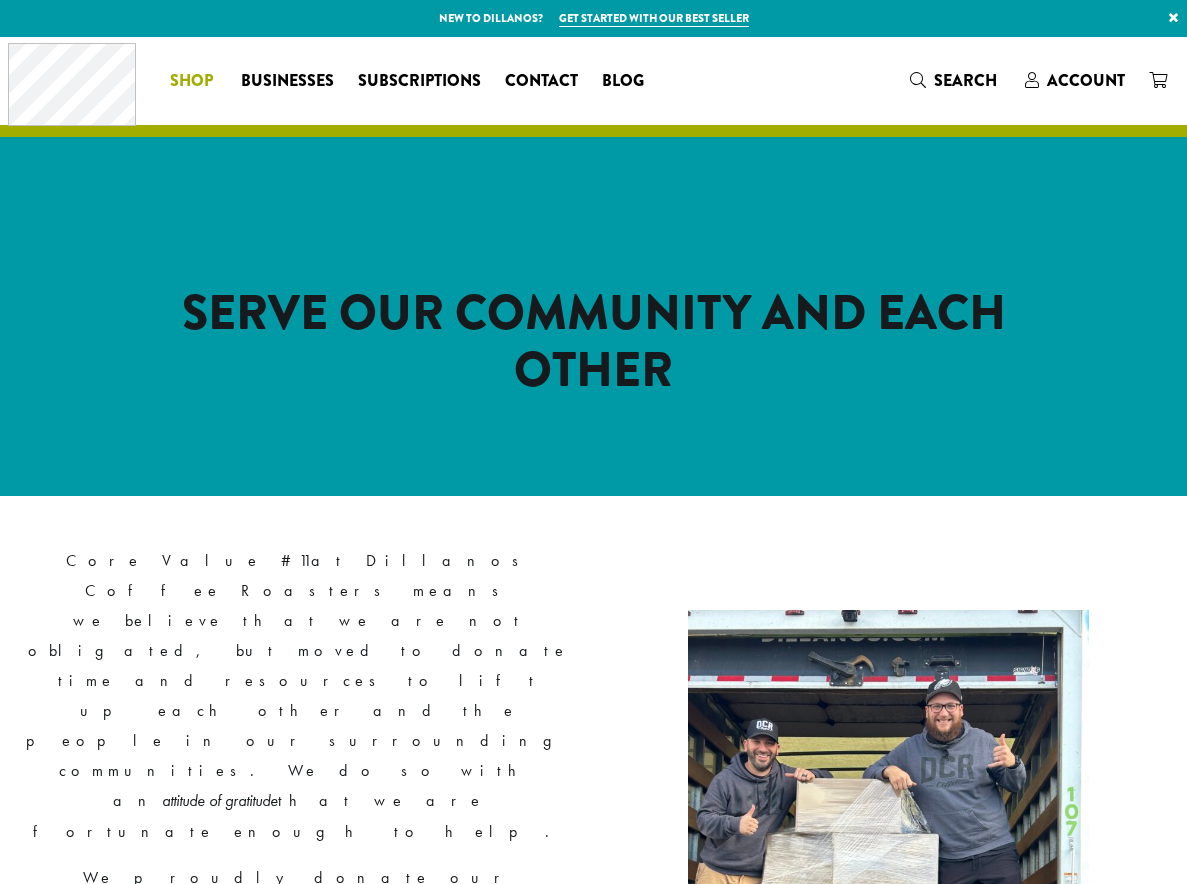 scroll, scrollTop: 0, scrollLeft: 0, axis: both 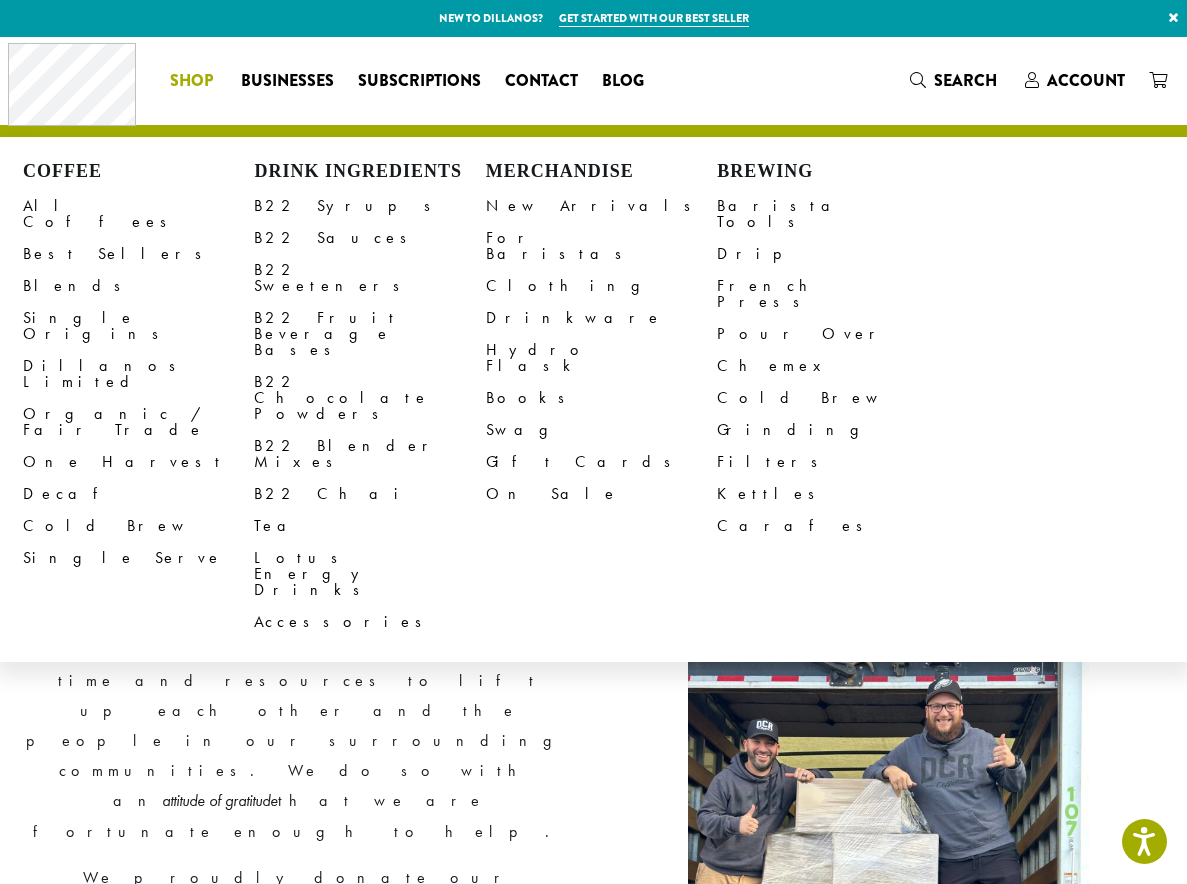 click on "Shop" at bounding box center (191, 81) 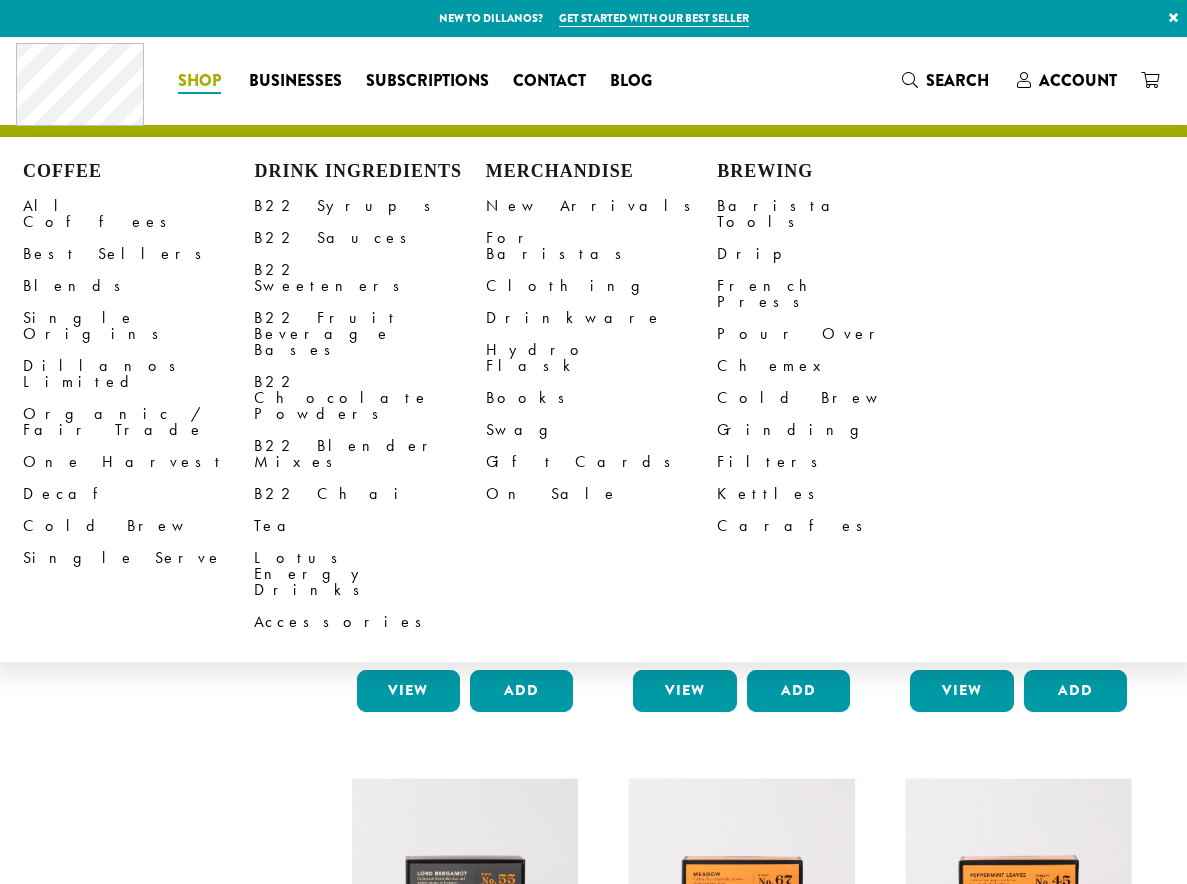 scroll, scrollTop: 0, scrollLeft: 0, axis: both 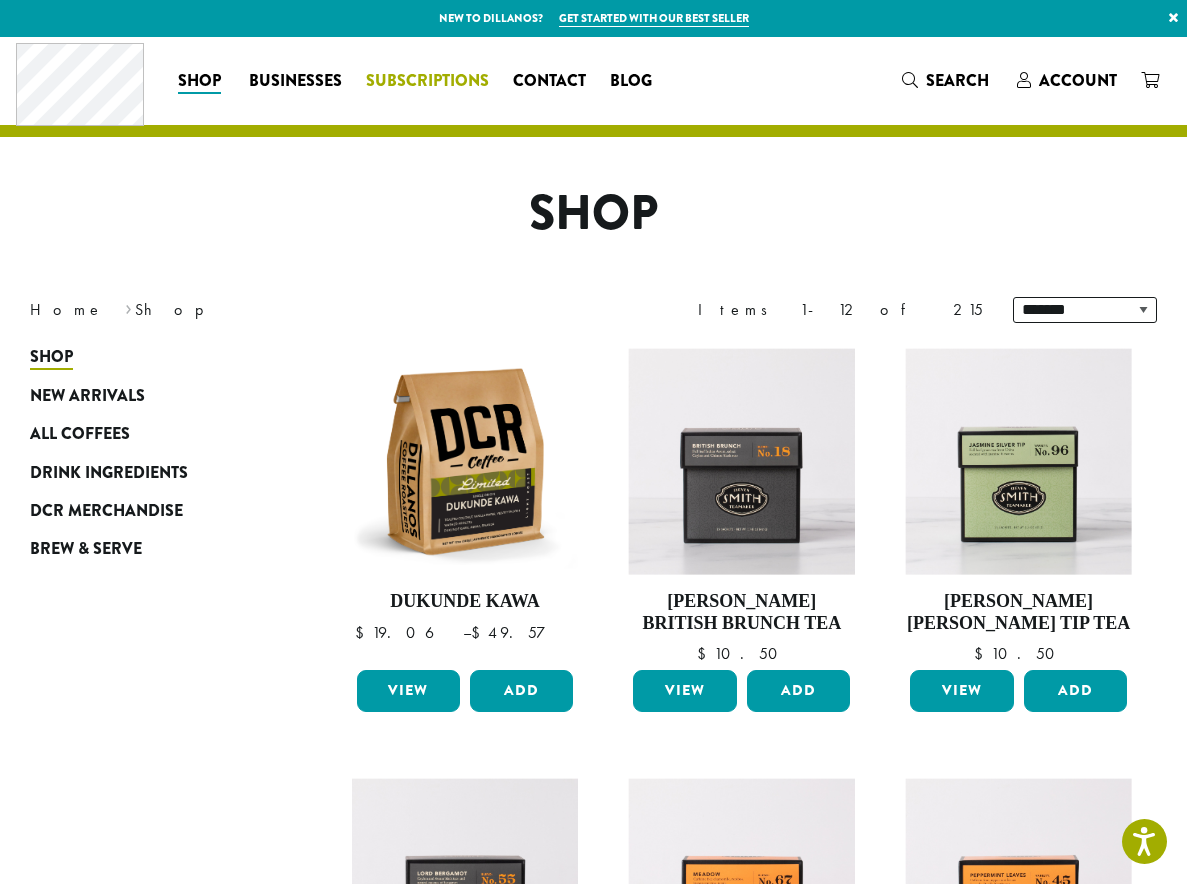 click on "Subscriptions" at bounding box center [427, 81] 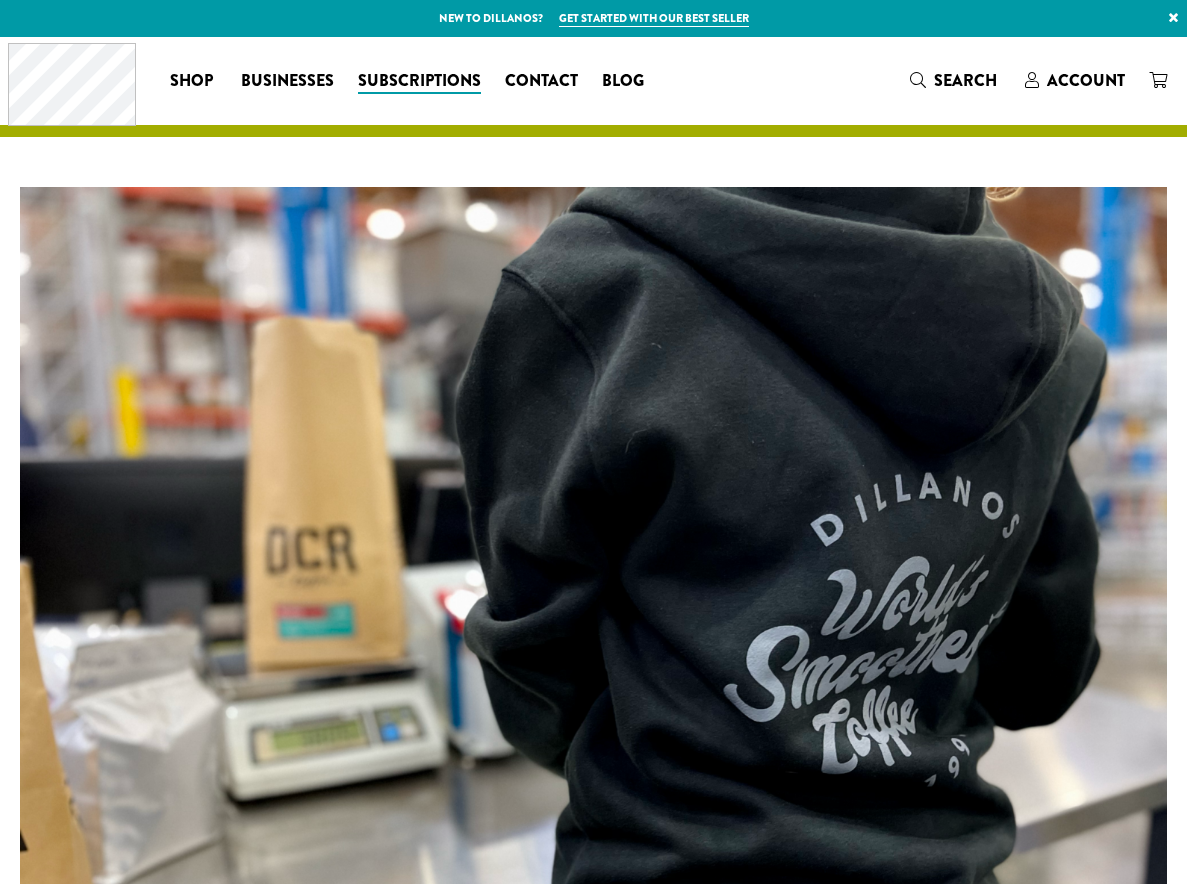 scroll, scrollTop: 0, scrollLeft: 0, axis: both 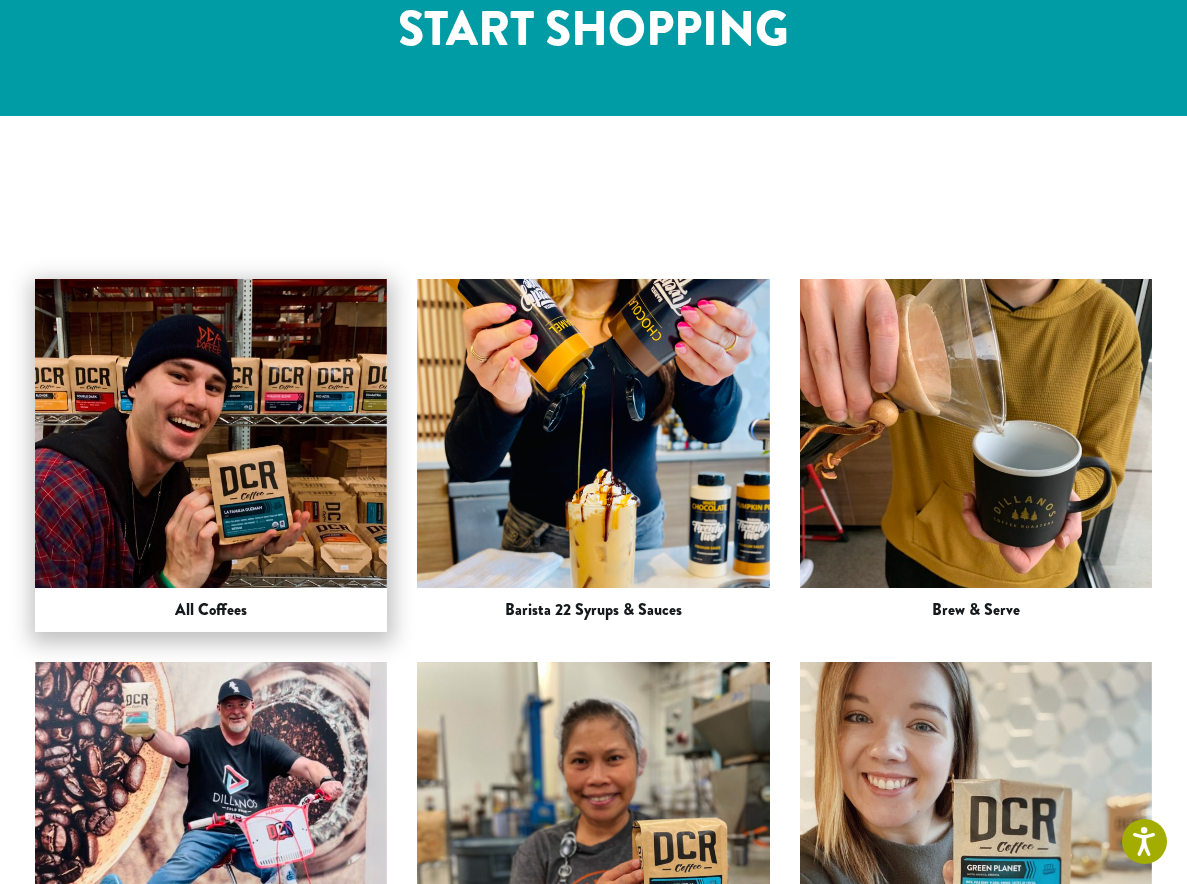click at bounding box center (211, 456) 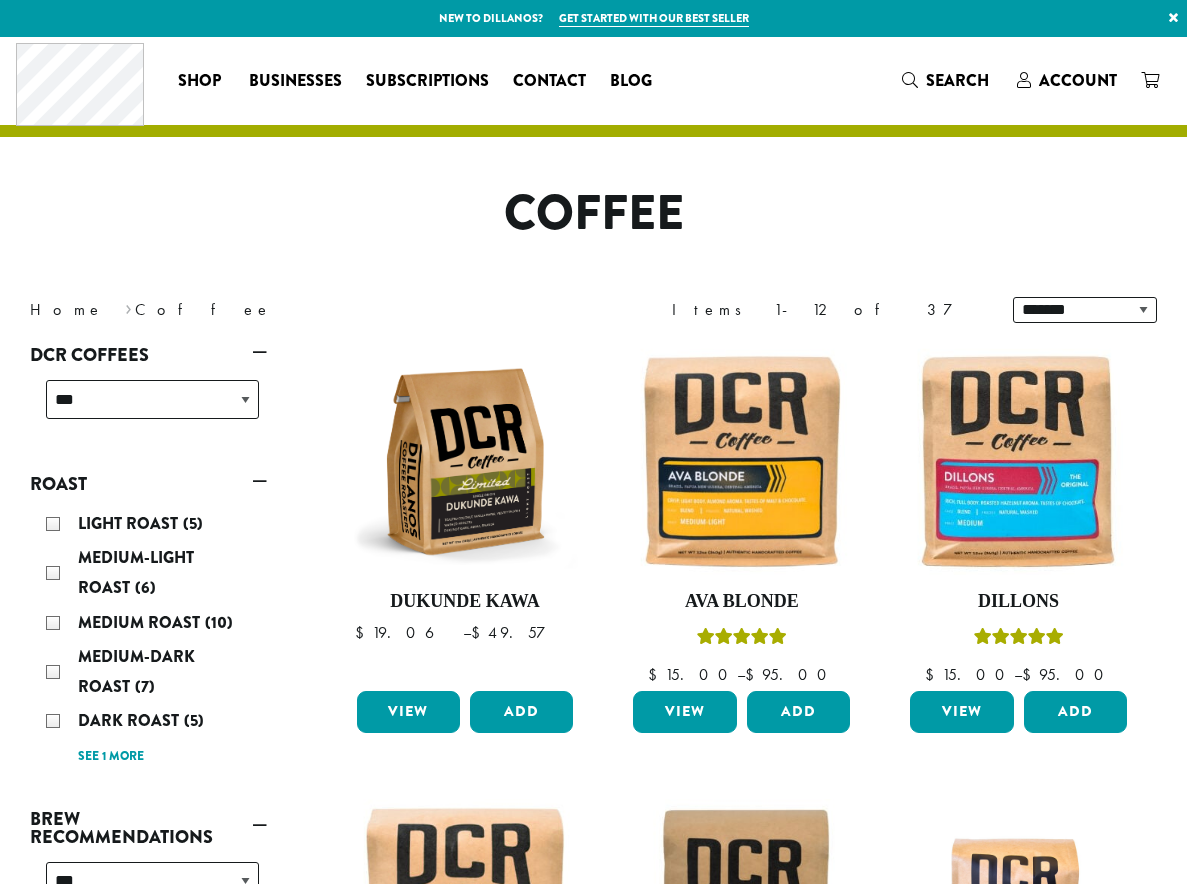 scroll, scrollTop: 126, scrollLeft: 0, axis: vertical 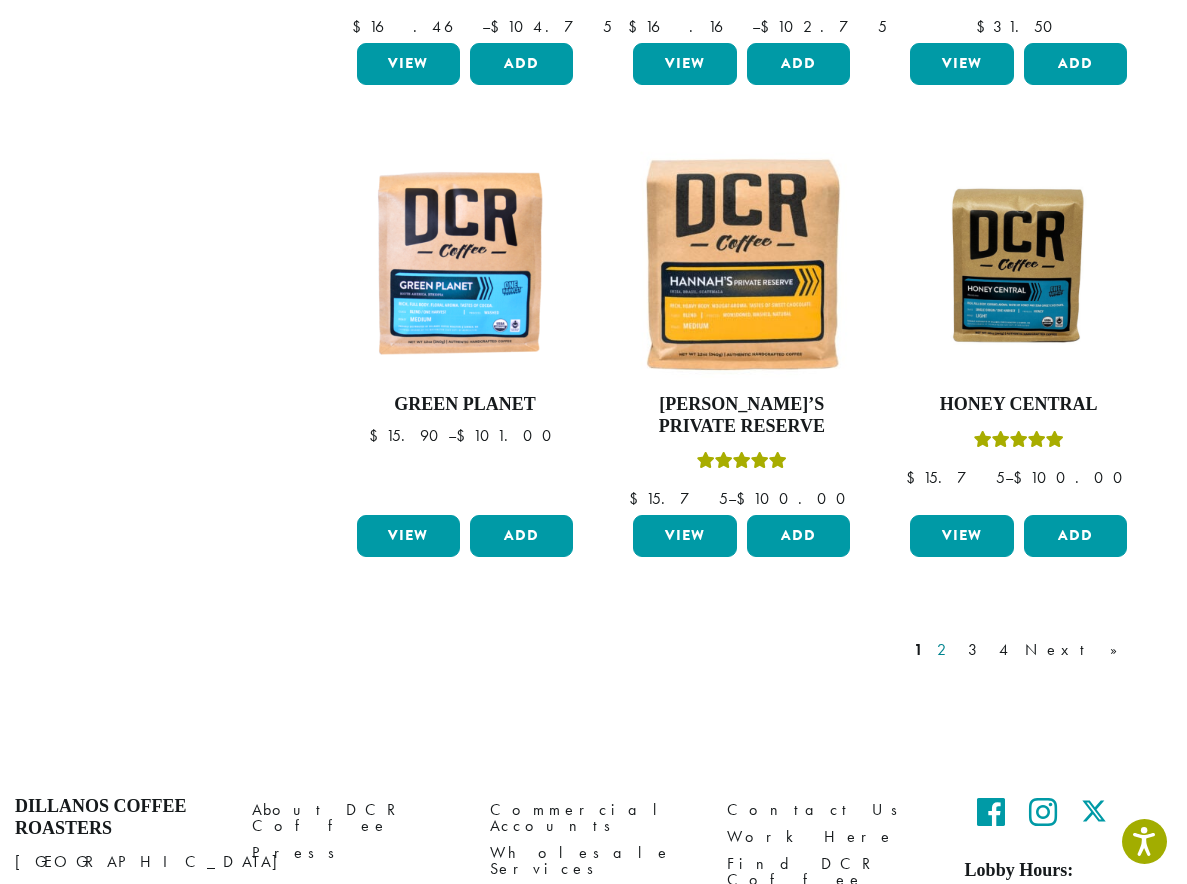 click on "2" at bounding box center (945, 650) 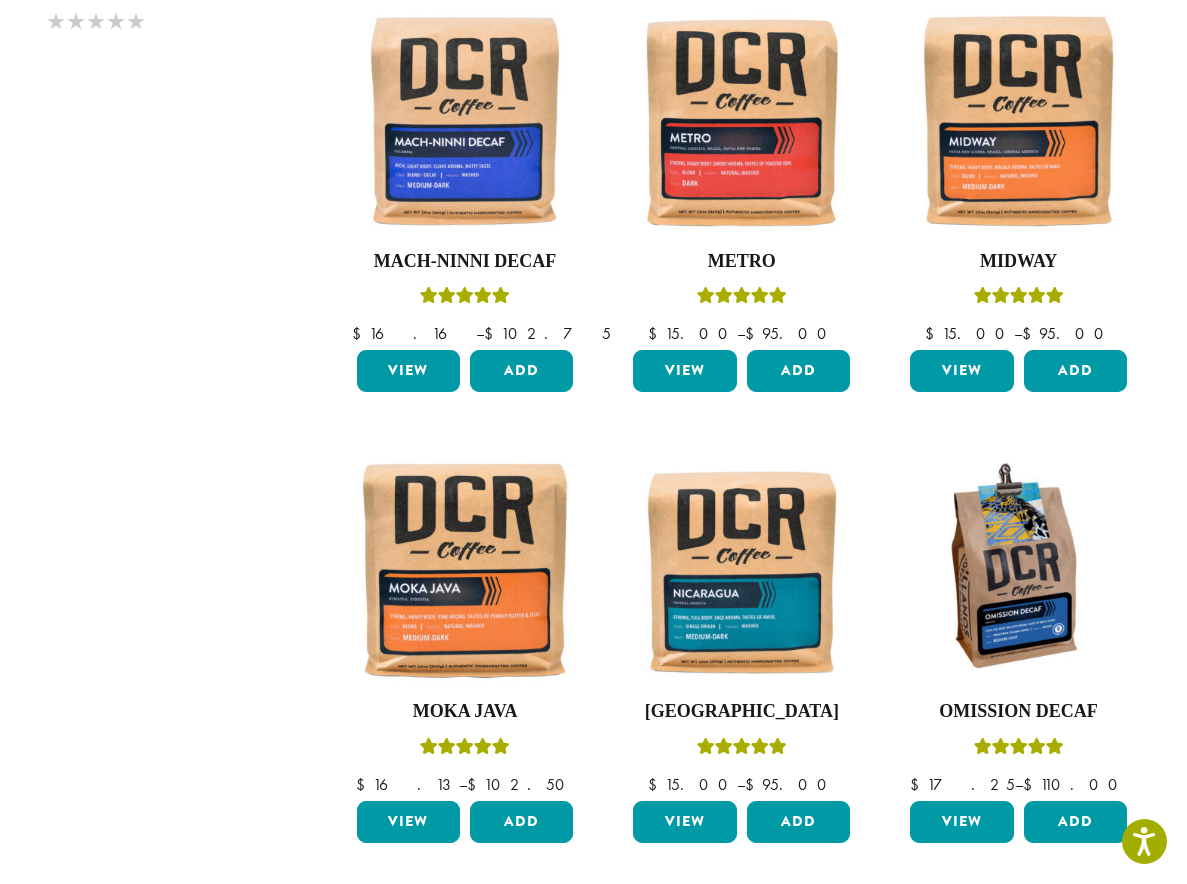 scroll, scrollTop: 1483, scrollLeft: 0, axis: vertical 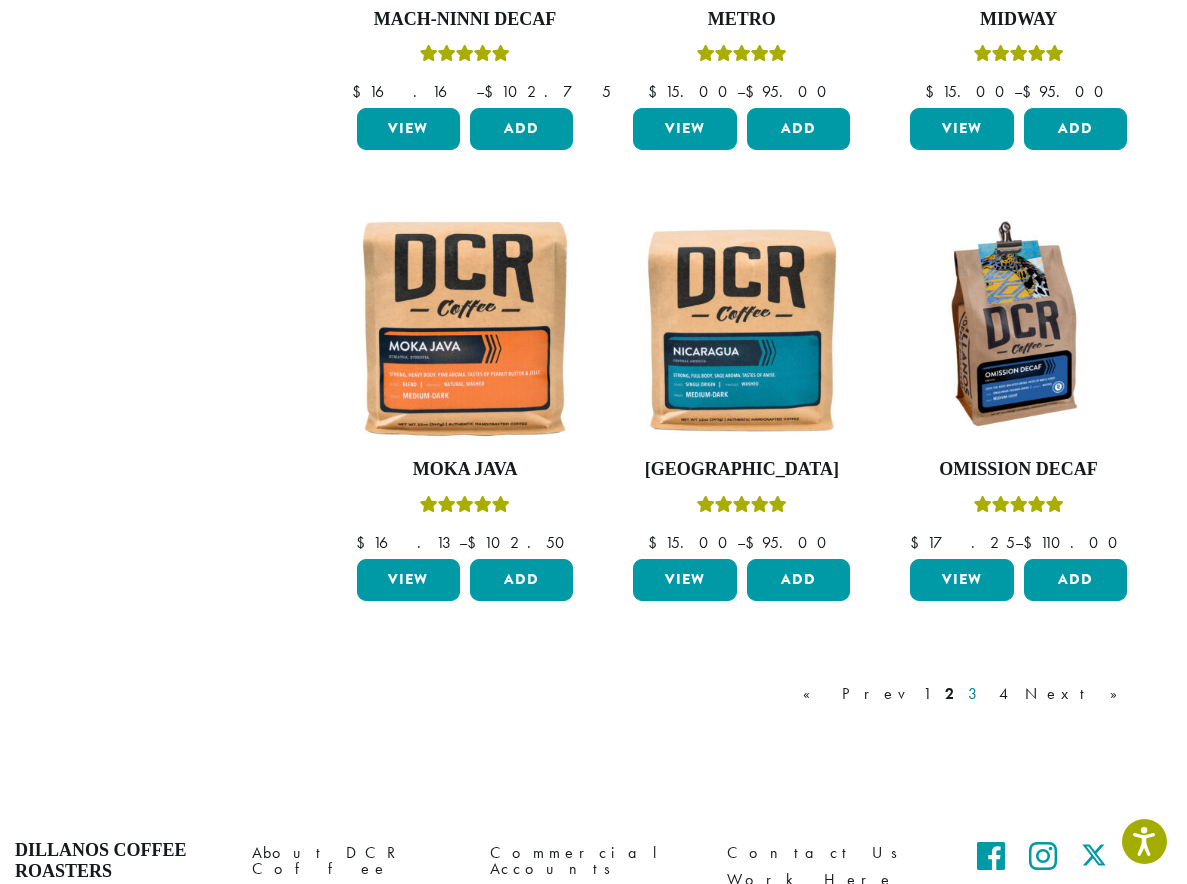 click on "3" at bounding box center [976, 694] 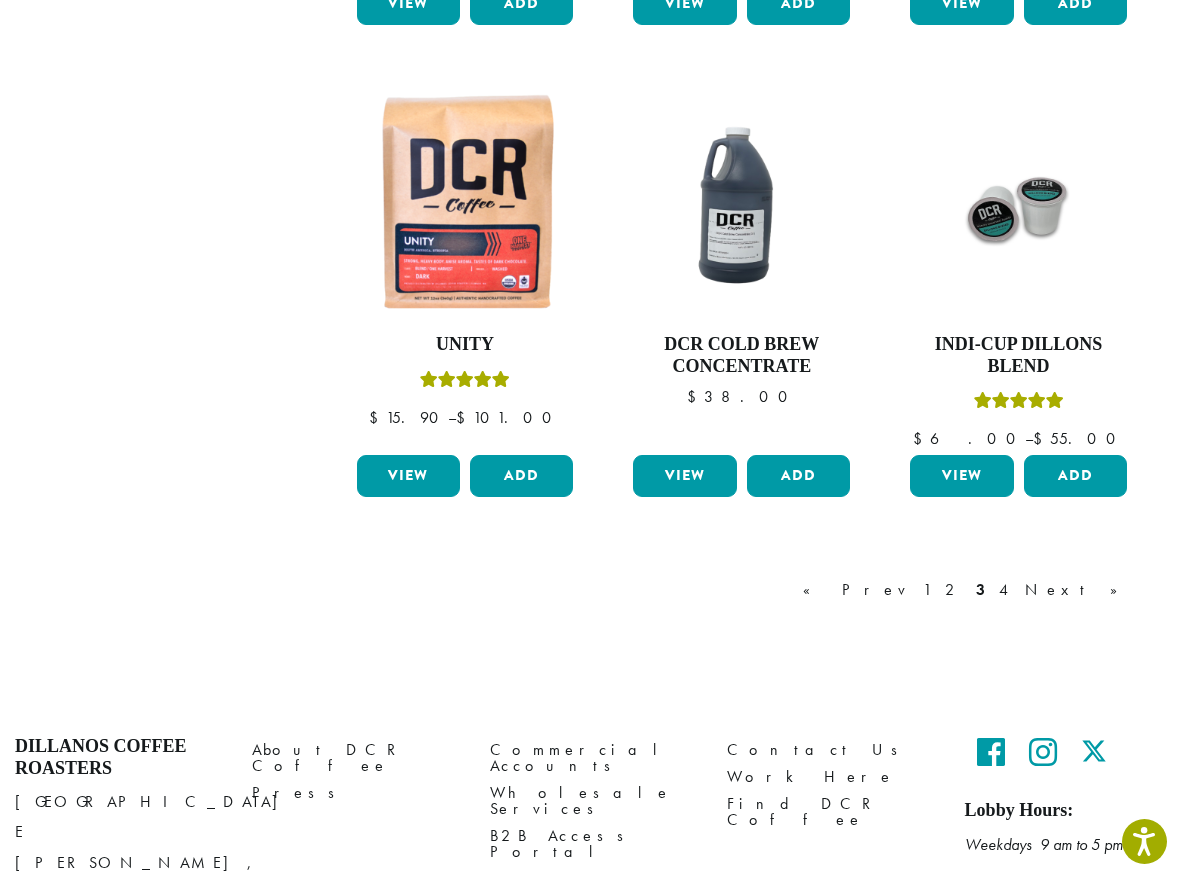 scroll, scrollTop: 1703, scrollLeft: 0, axis: vertical 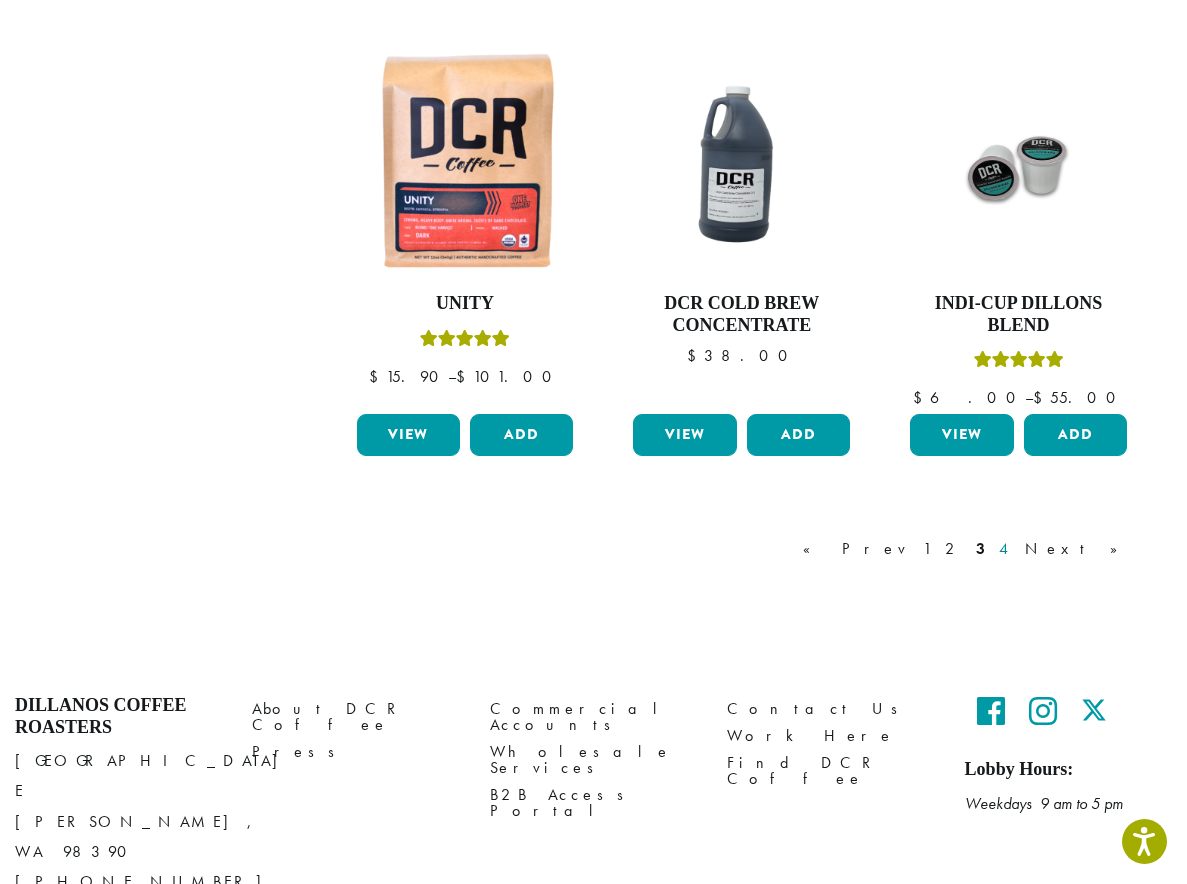 click on "4" at bounding box center (1005, 549) 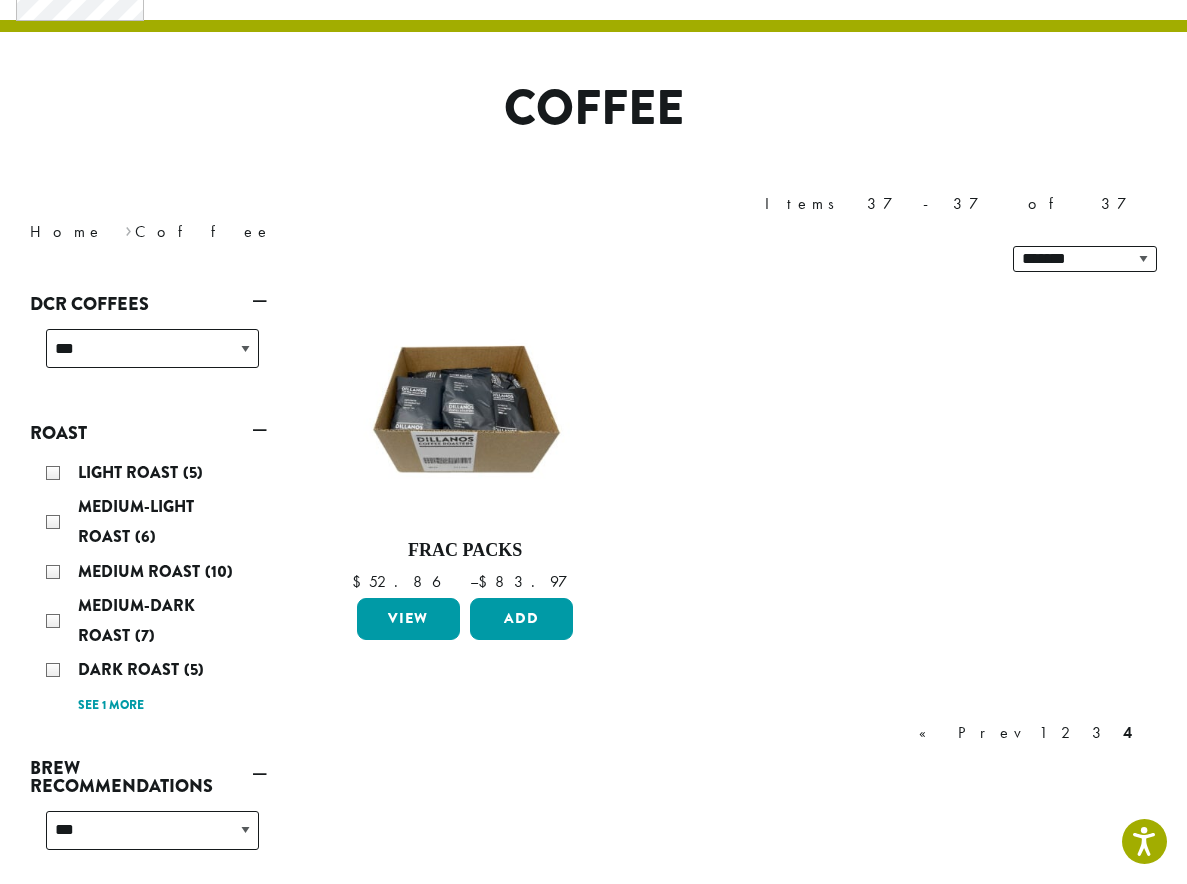 scroll, scrollTop: 123, scrollLeft: 0, axis: vertical 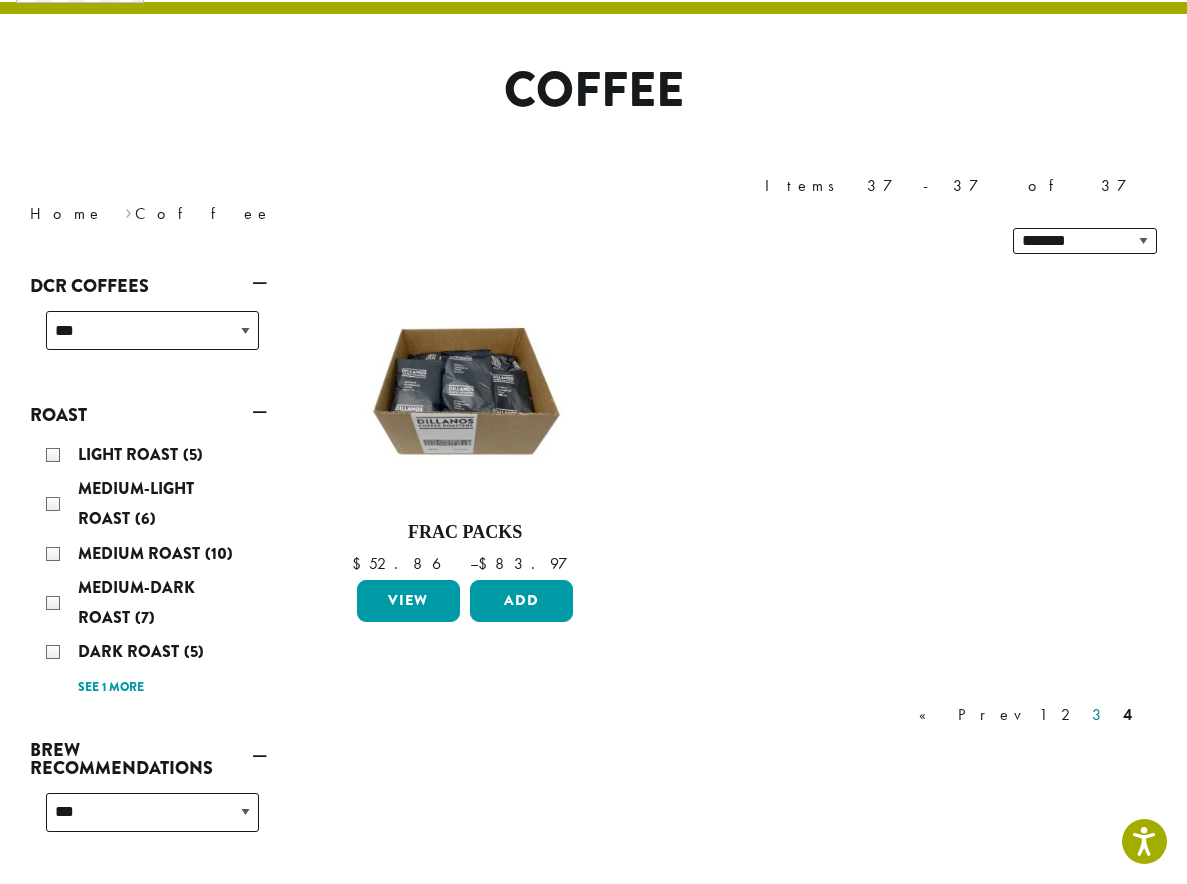 click on "3" at bounding box center (1100, 715) 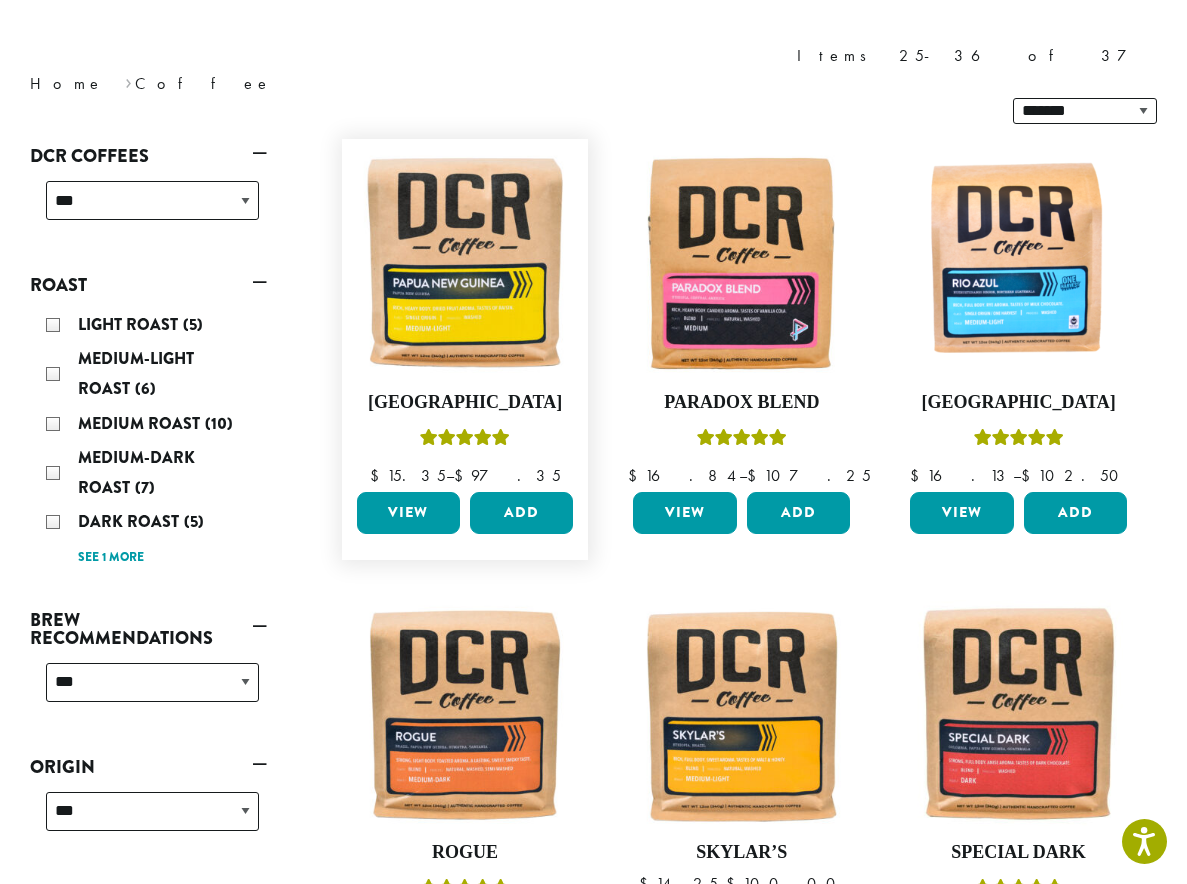 scroll, scrollTop: 234, scrollLeft: 0, axis: vertical 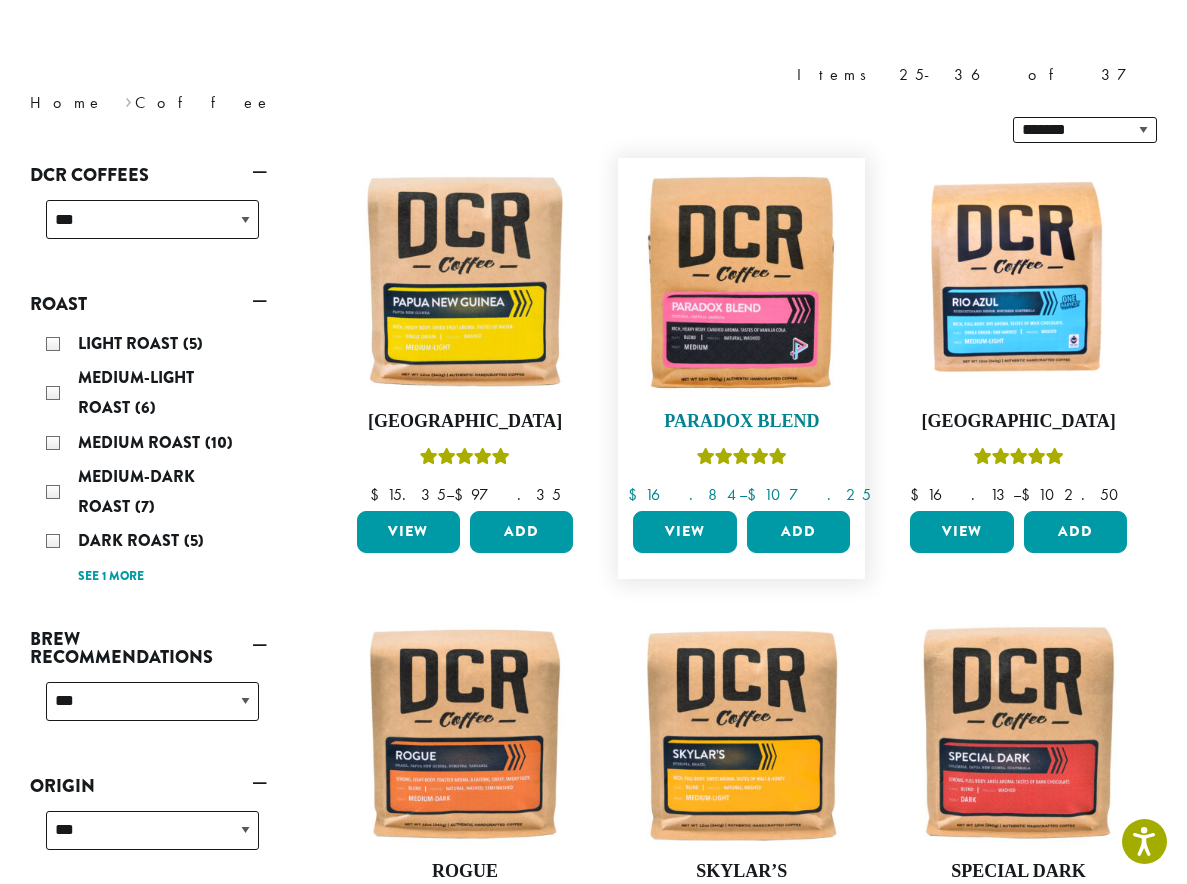 click on "Paradox Blend" at bounding box center [741, 422] 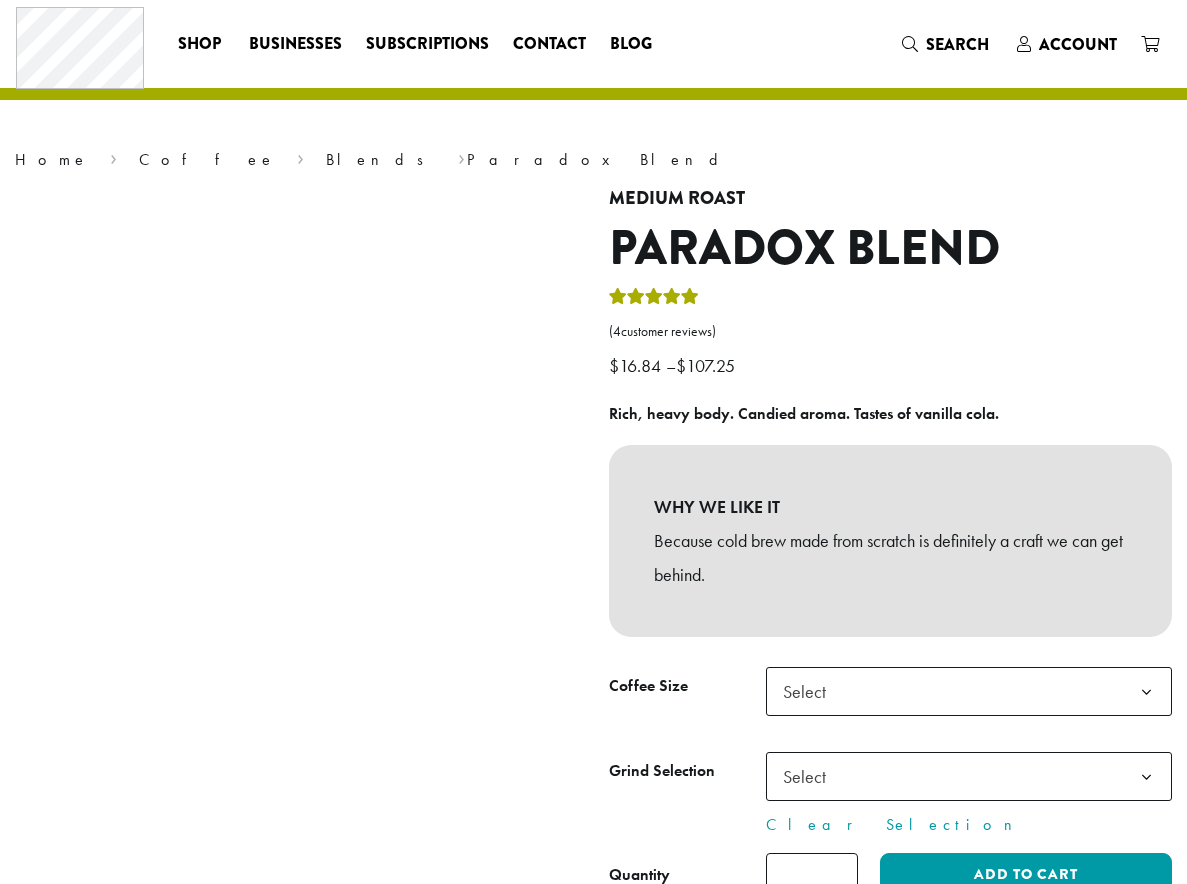 scroll, scrollTop: 0, scrollLeft: 0, axis: both 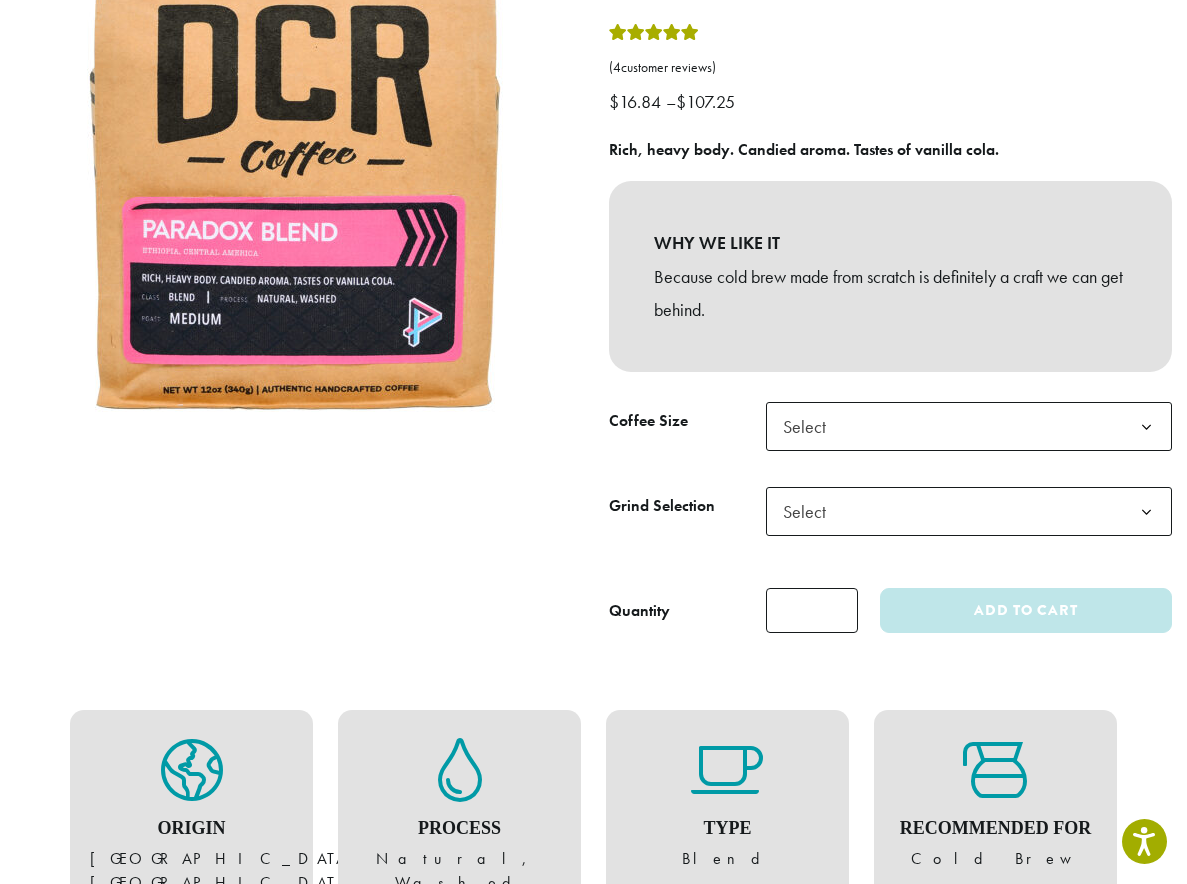 click on "Select" 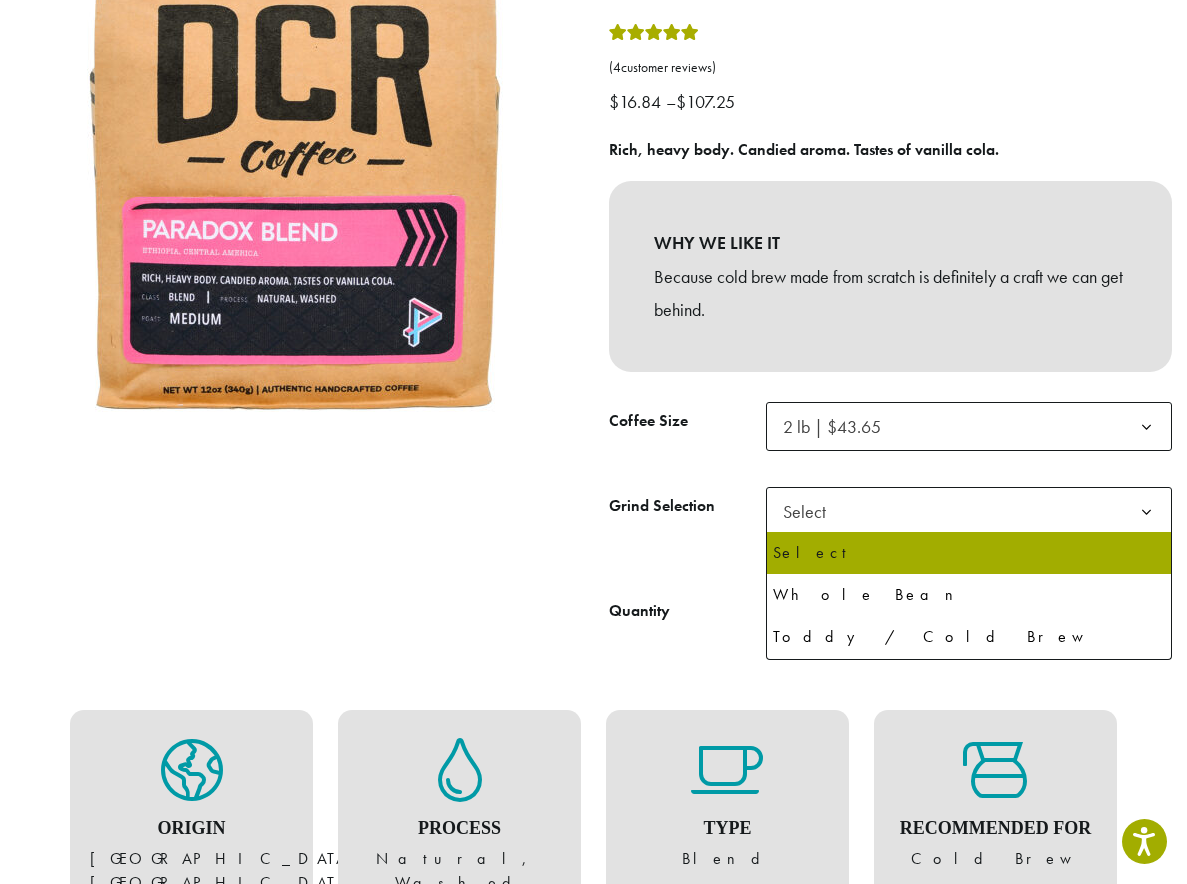 click on "Select" 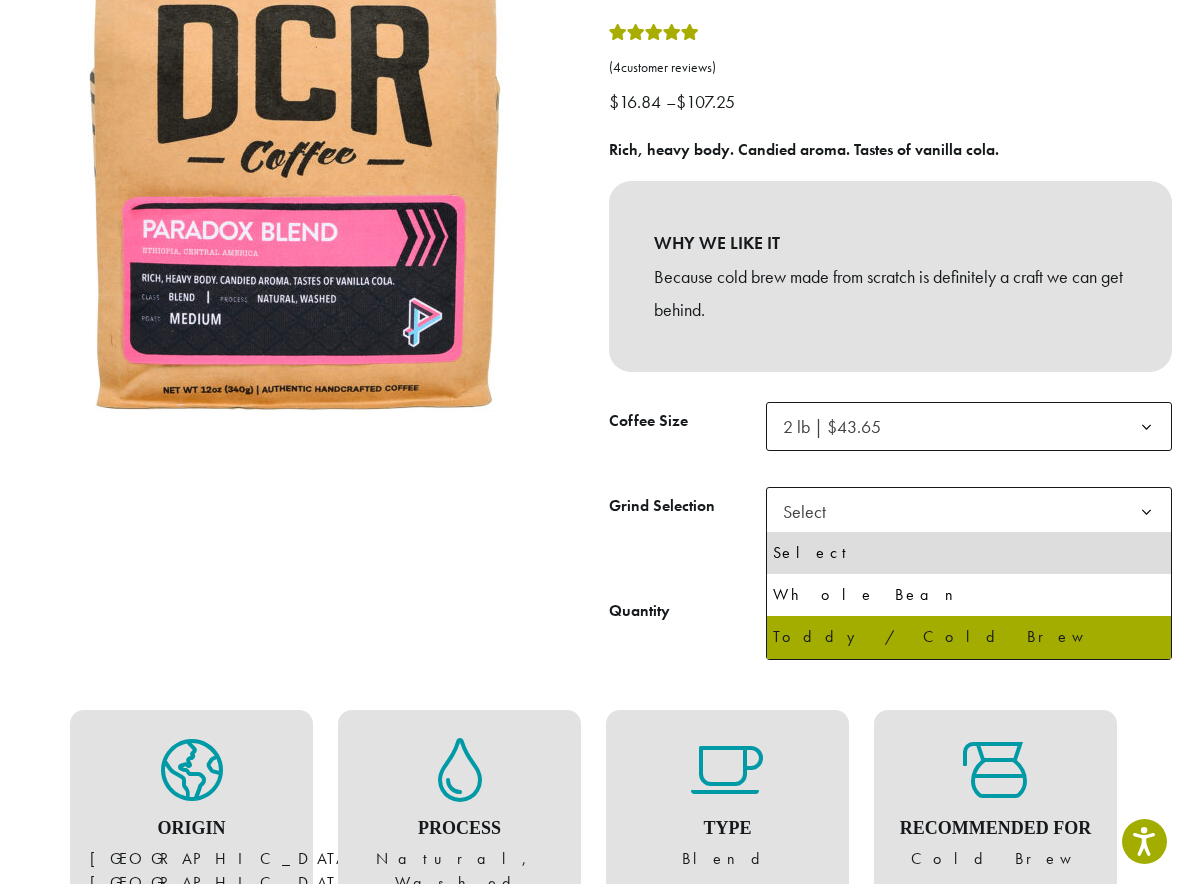 select on "**********" 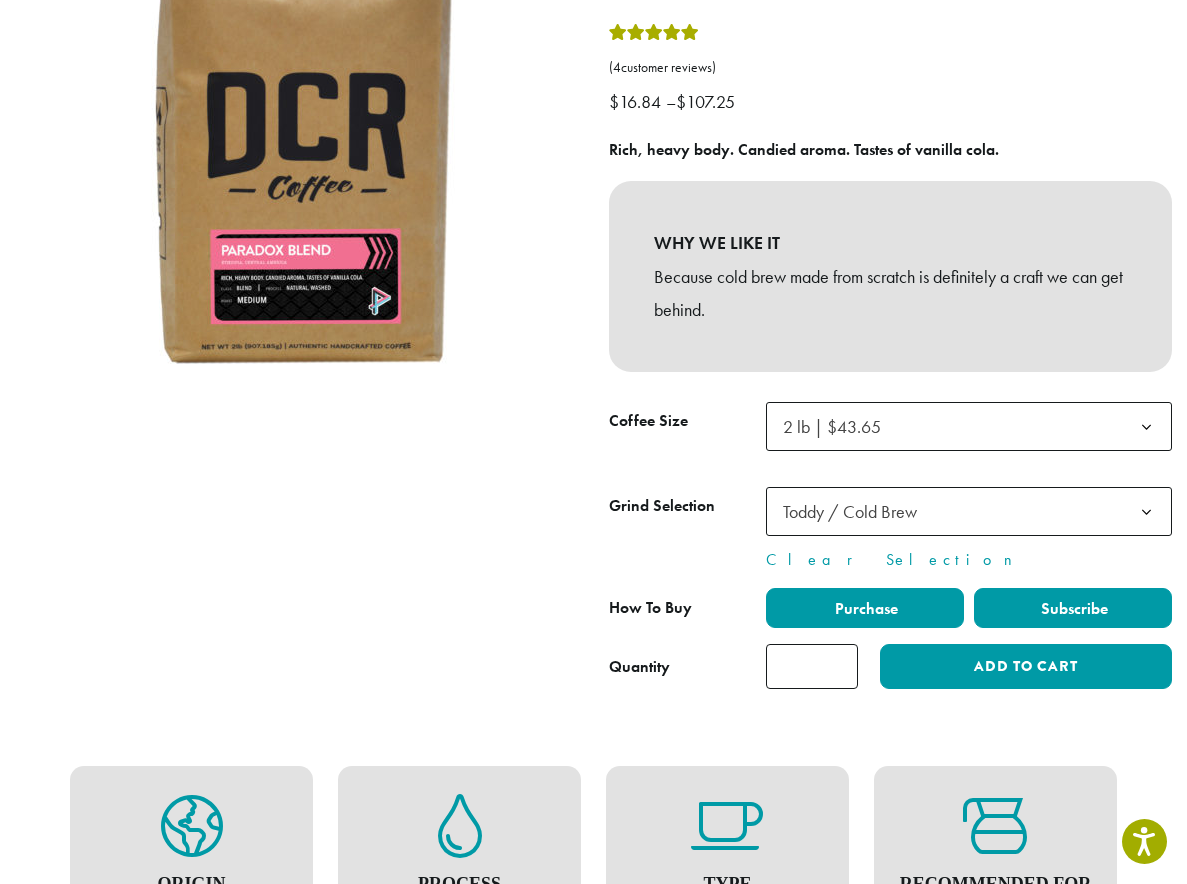 click on "Subscribe" 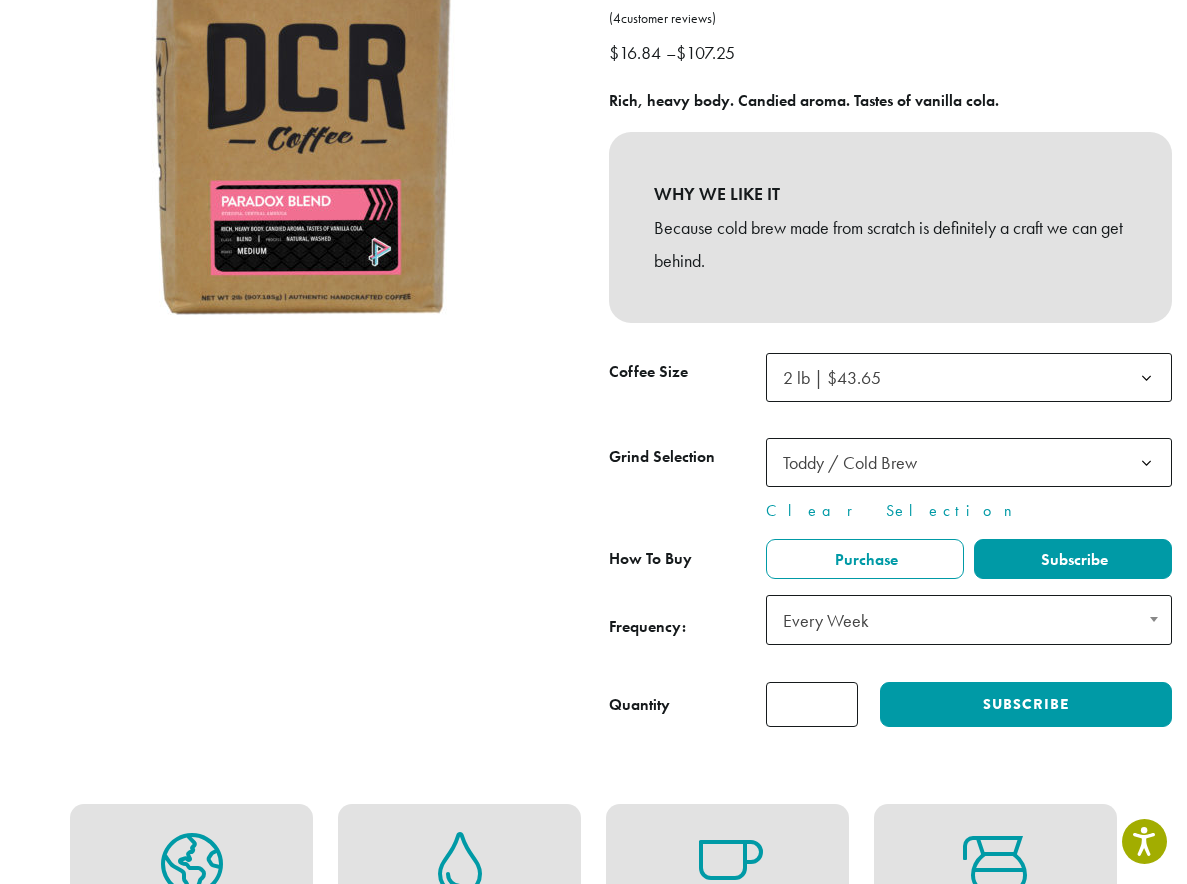 scroll, scrollTop: 408, scrollLeft: 0, axis: vertical 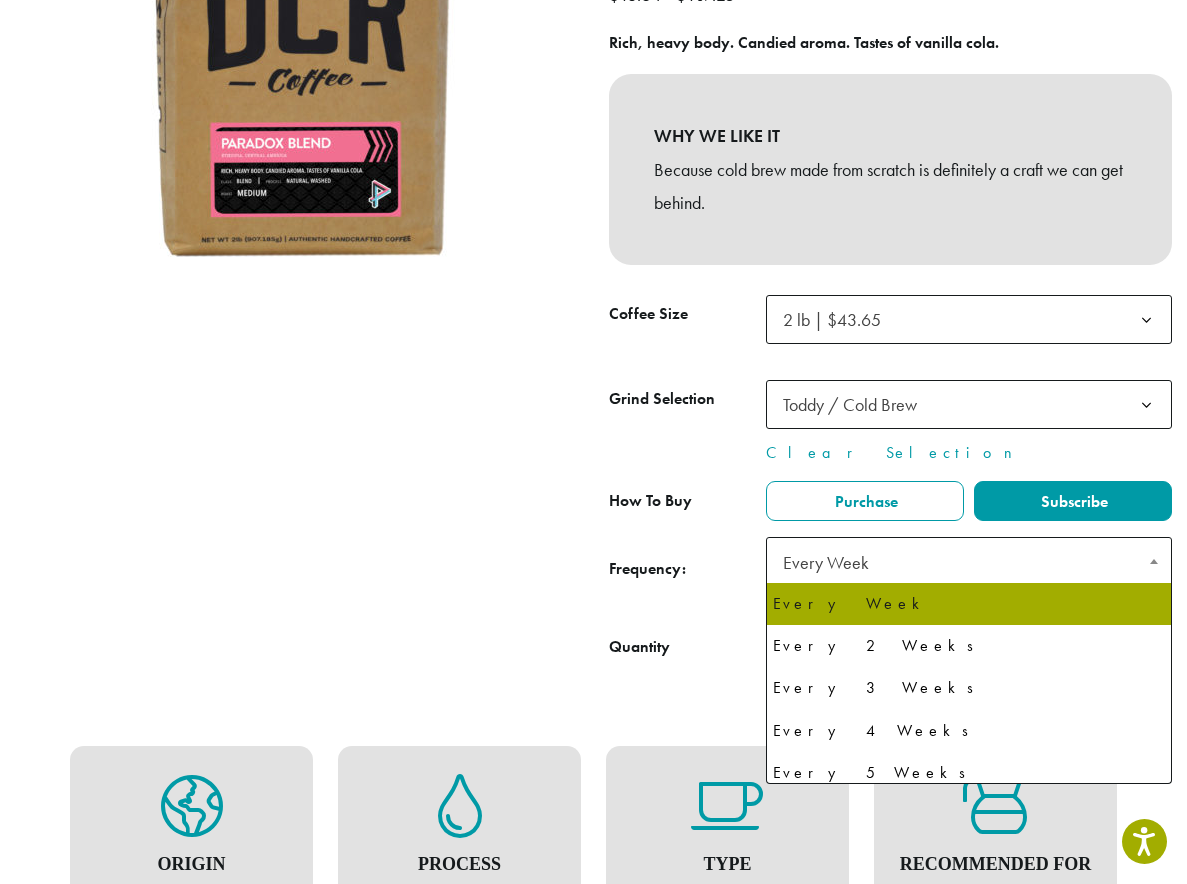 click on "Every Week" 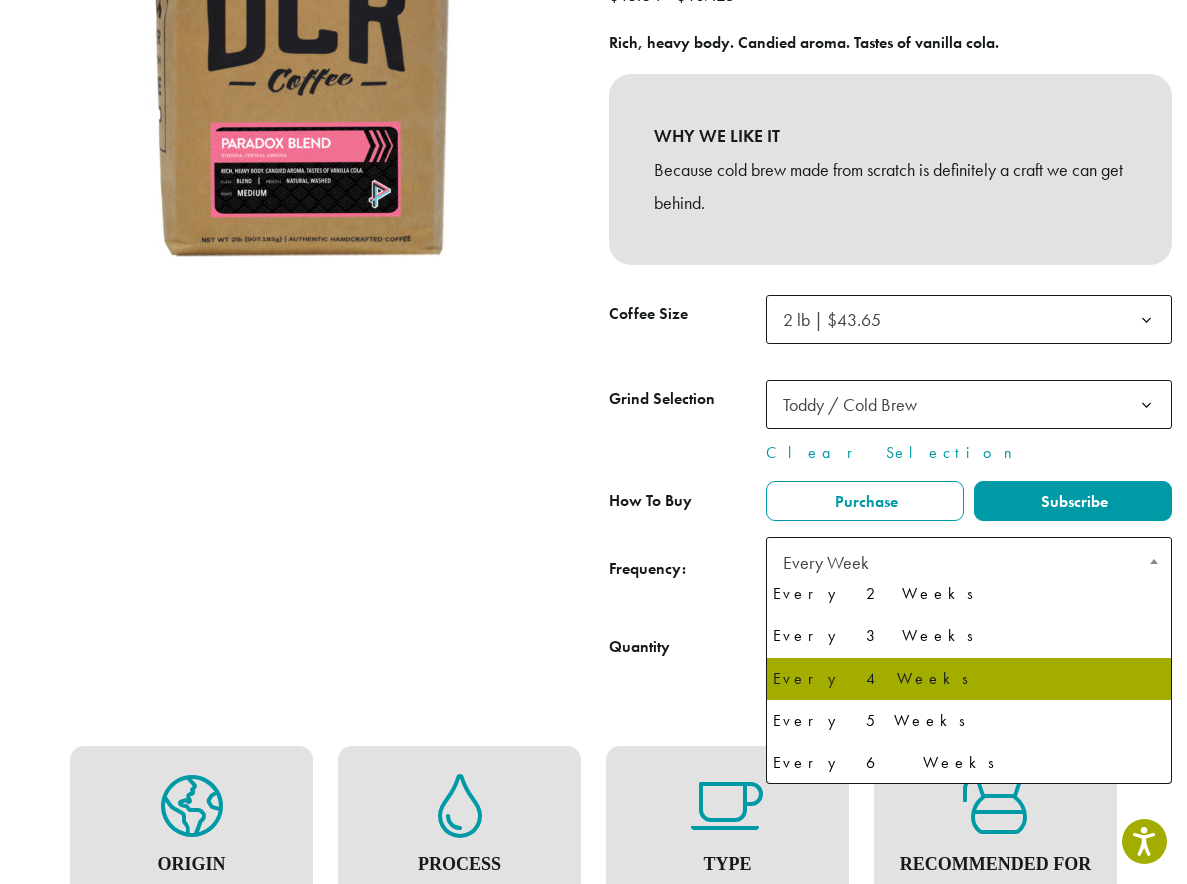 scroll, scrollTop: 52, scrollLeft: 0, axis: vertical 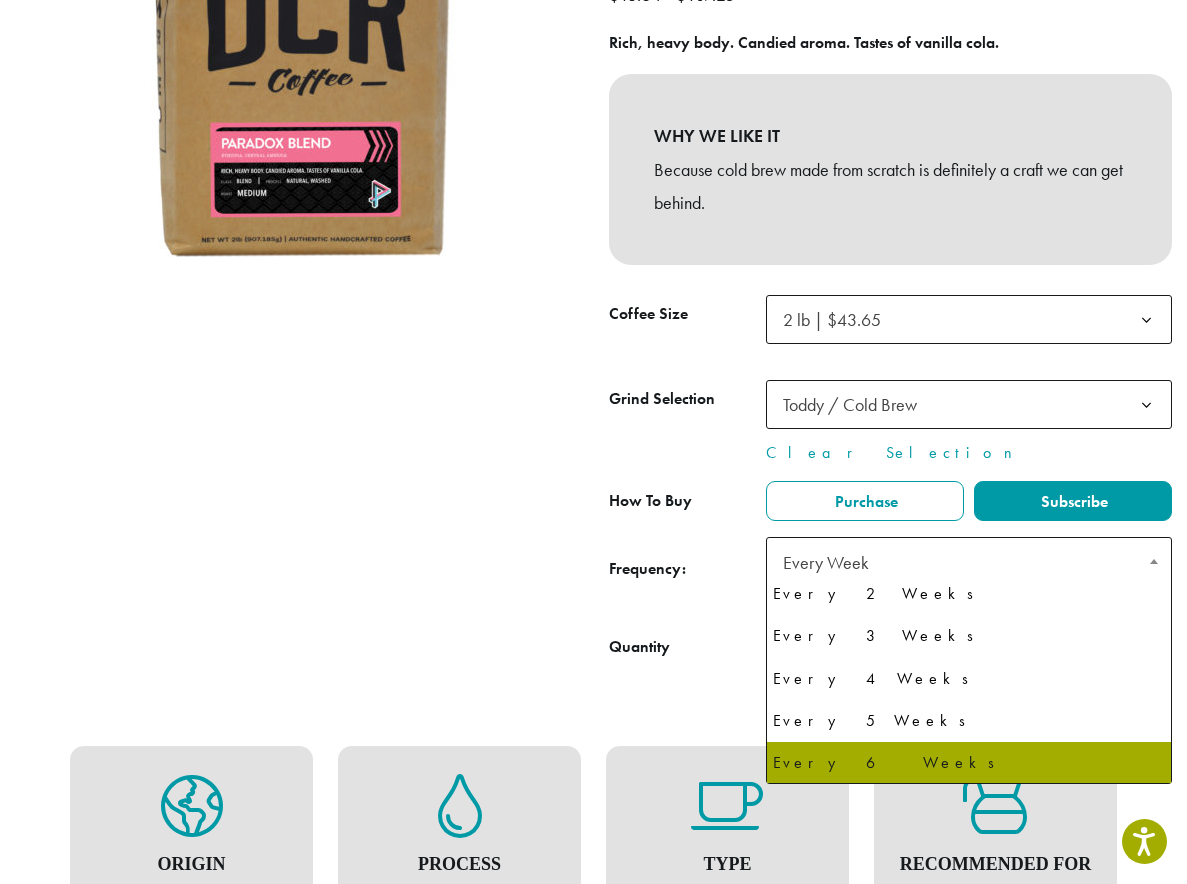 select on "******" 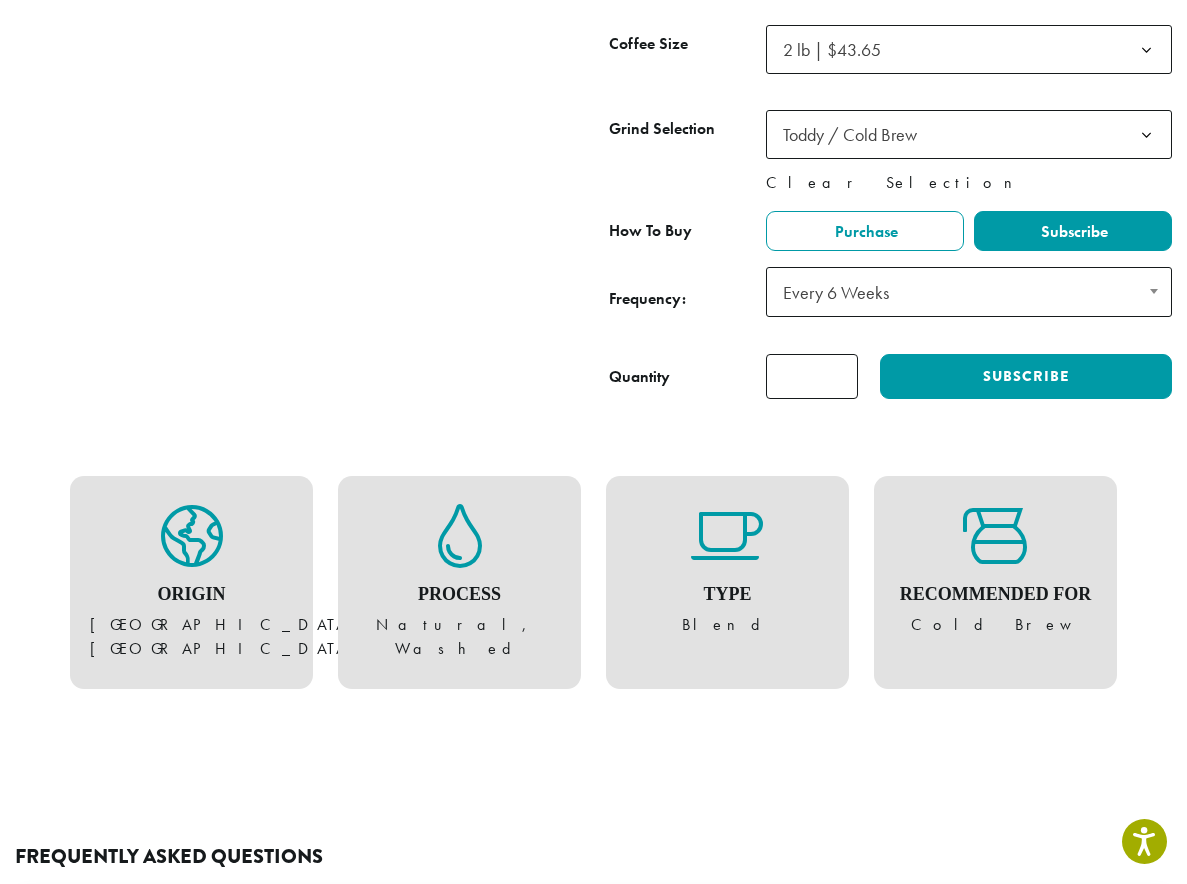 scroll, scrollTop: 662, scrollLeft: 0, axis: vertical 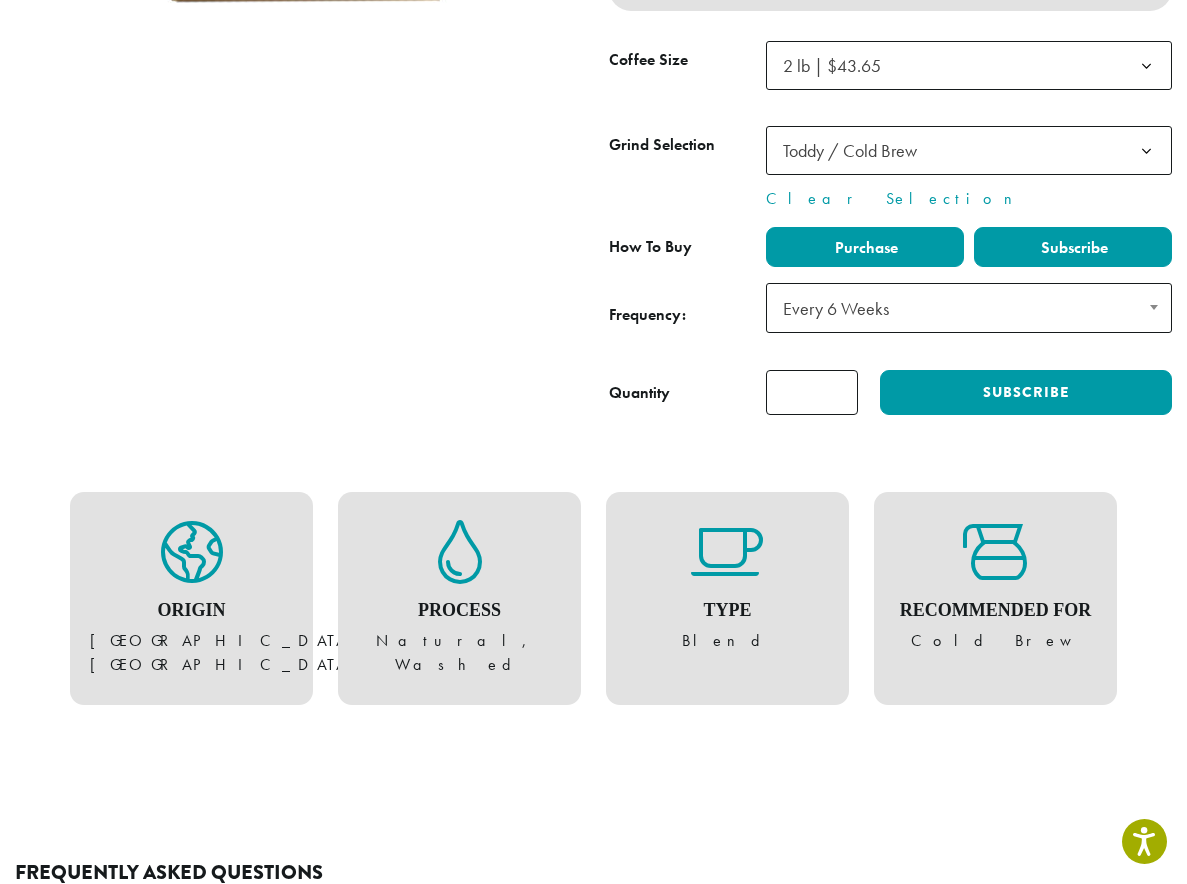 click on "Purchase" 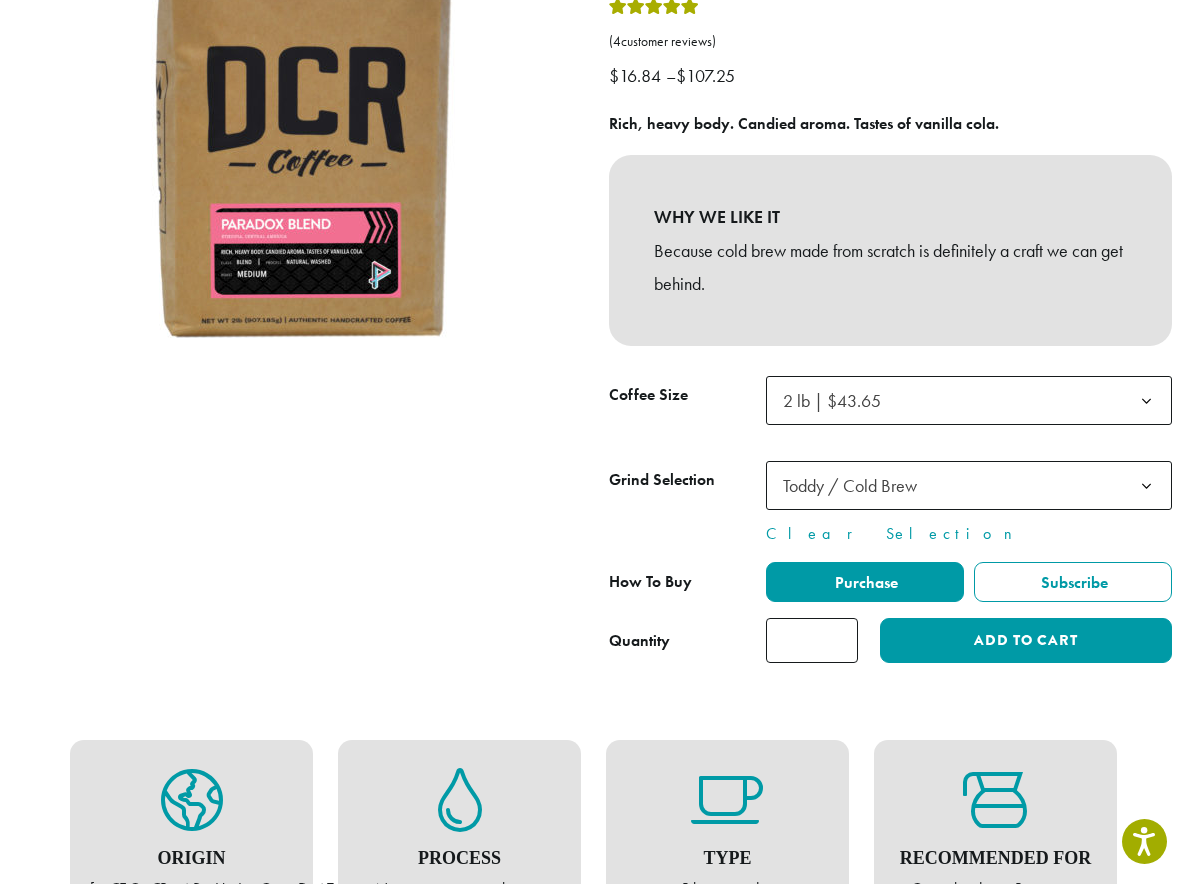 scroll, scrollTop: 0, scrollLeft: 0, axis: both 